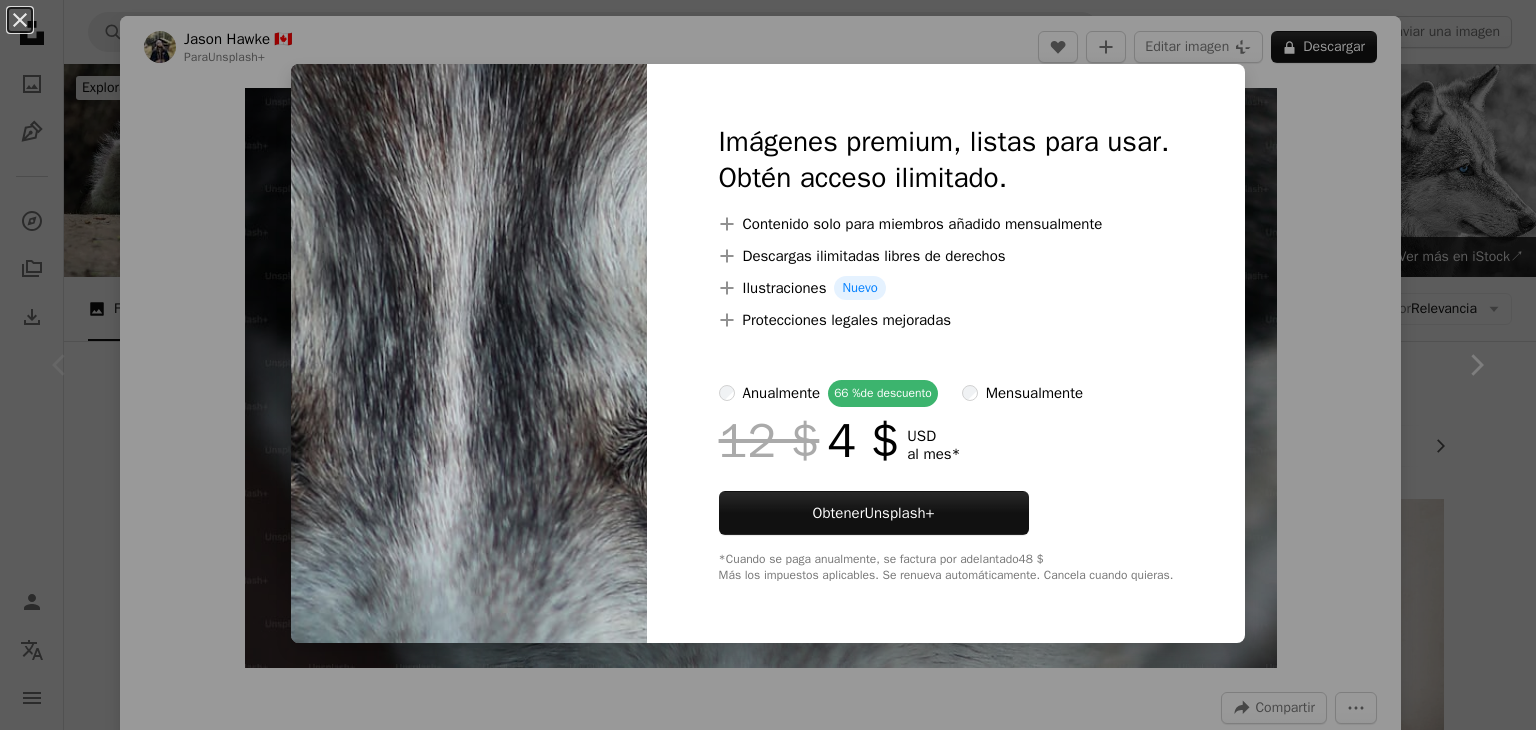 scroll, scrollTop: 0, scrollLeft: 0, axis: both 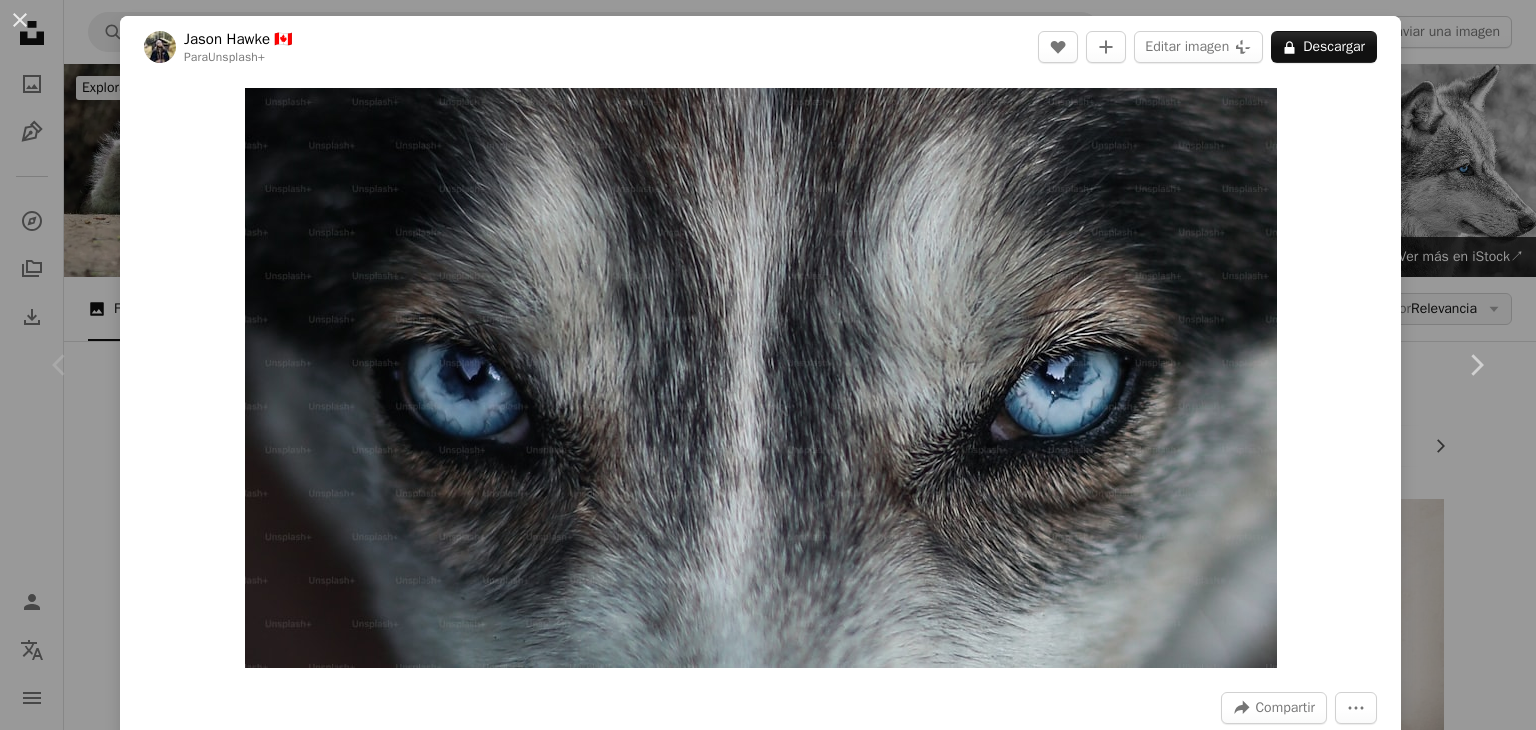 click on "An X shape Chevron left Chevron right 🇨🇦 Para Unsplash+ A heart A plus sign Editar imagen Plus sign for Unsplash+ A lock Descargar Zoom in A forward-right arrow Compartir More Actions Calendar outlined Publicado el 17 de enero de 2023 Safety Con la Licencia Unsplash+ perro lobo ojos ronco lobo cerrar Perro 4K ojos azules contacto visual Cara de perro lobo Lobo aullando mirar fijamente llamativo ojos de perro intensidad Imágenes gratuitas De esta serie Plus sign for Unsplash+ Plus sign for Unsplash+ Imágenes relacionadas Plus sign for Unsplash+ A heart A plus sign Para Unsplash+ A lock Descargar Plus sign for Unsplash+ A heart A plus sign Getty Images Para Unsplash+ A lock Descargar Plus sign for Unsplash+ A heart A plus sign Para Unsplash+ A lock Descargar Plus sign for Unsplash+ A heart A plus sign Ales Krivec Para Unsplash+ A lock Descargar Plus sign for Unsplash+ A heart A plus sign Getty Images Para Unsplash+ A lock Descargar A heart" at bounding box center (768, 365) 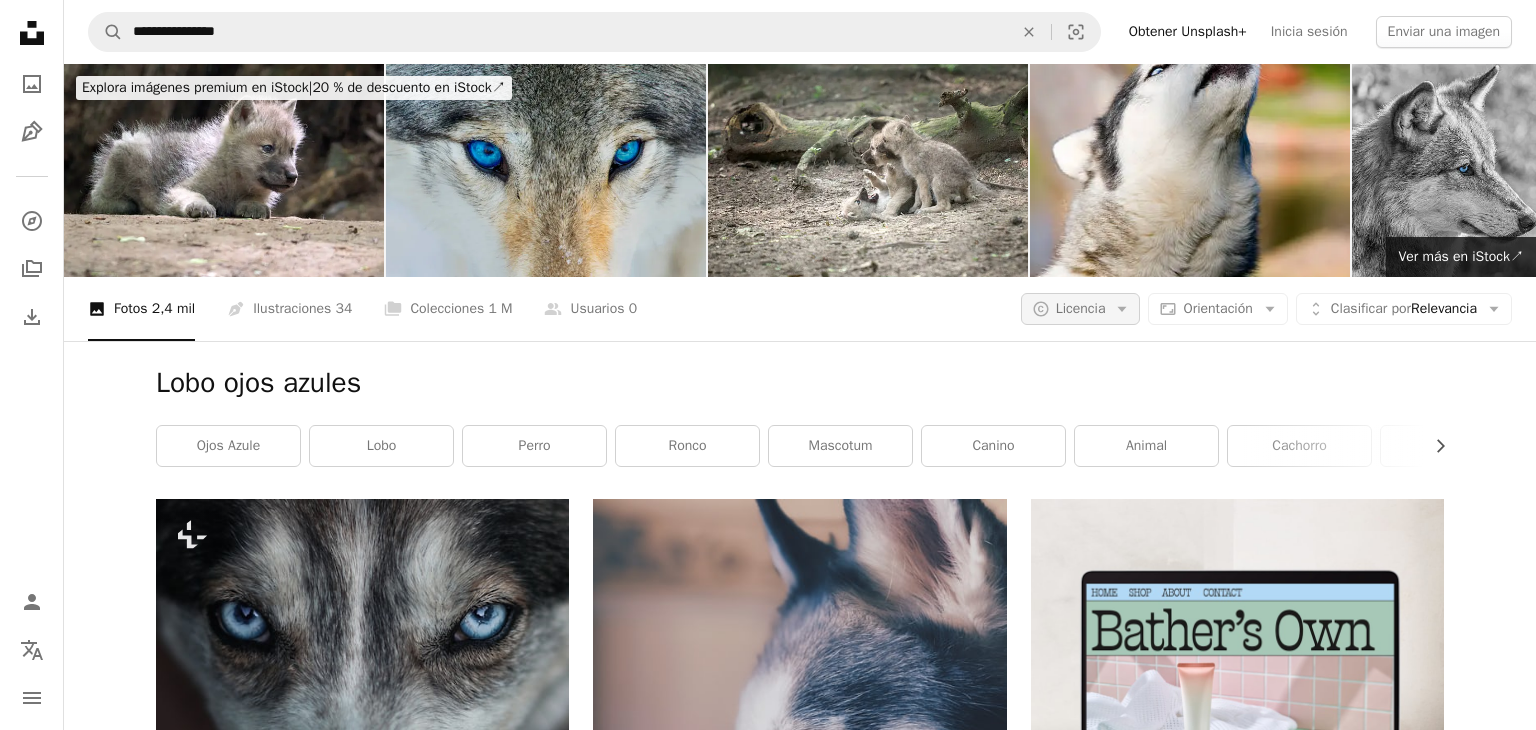 click on "A copyright icon © Licencia Arrow down" at bounding box center [1081, 309] 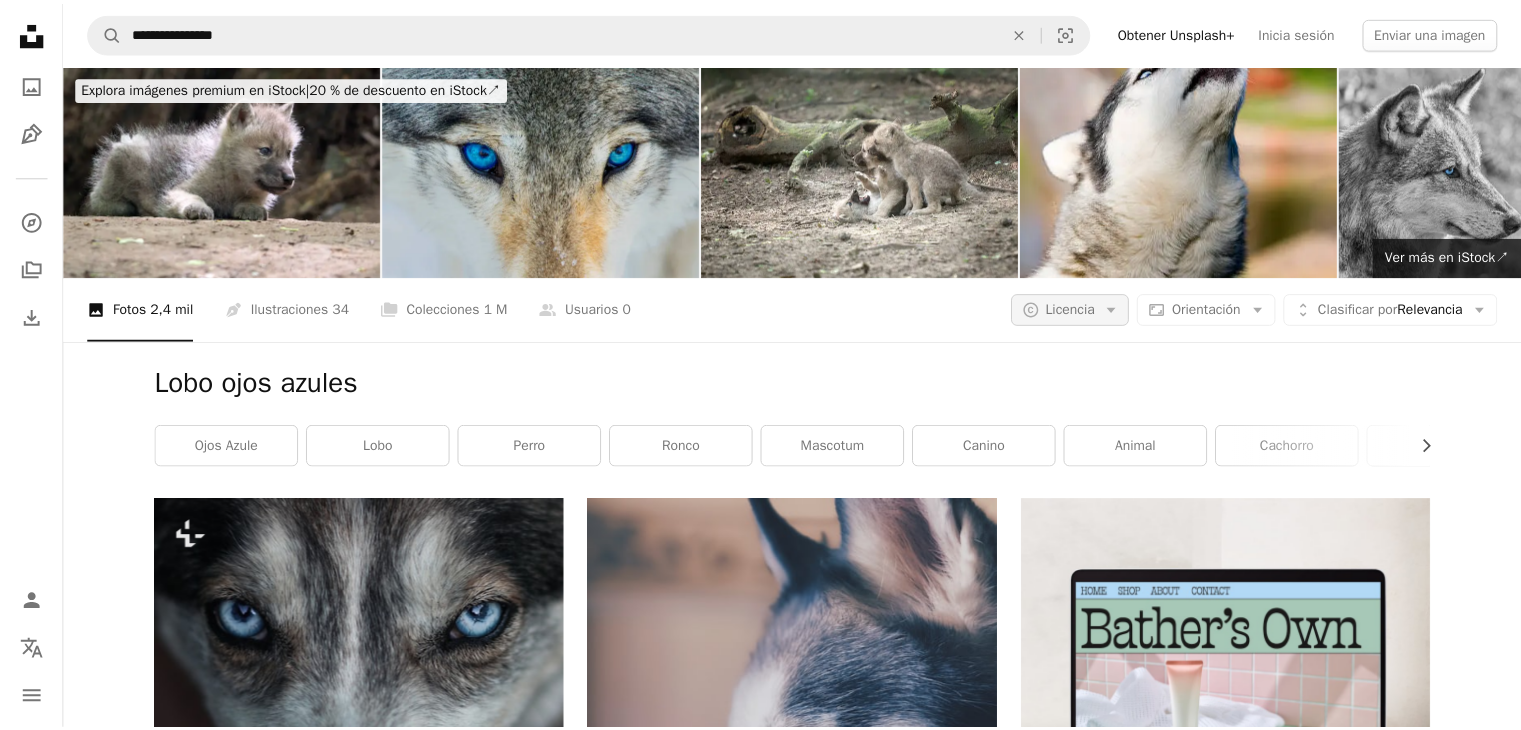 scroll, scrollTop: 0, scrollLeft: 0, axis: both 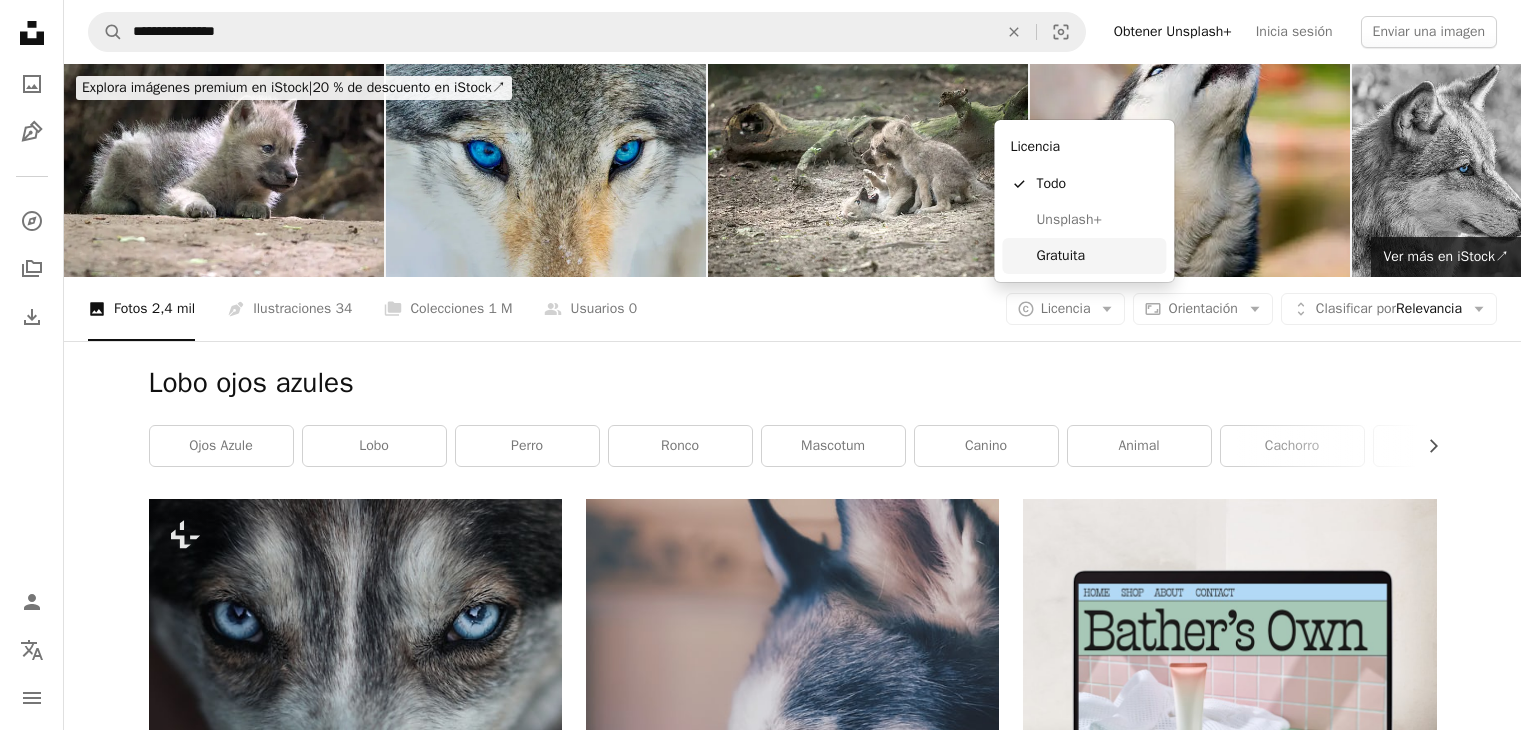 click on "Gratuita" at bounding box center [1084, 256] 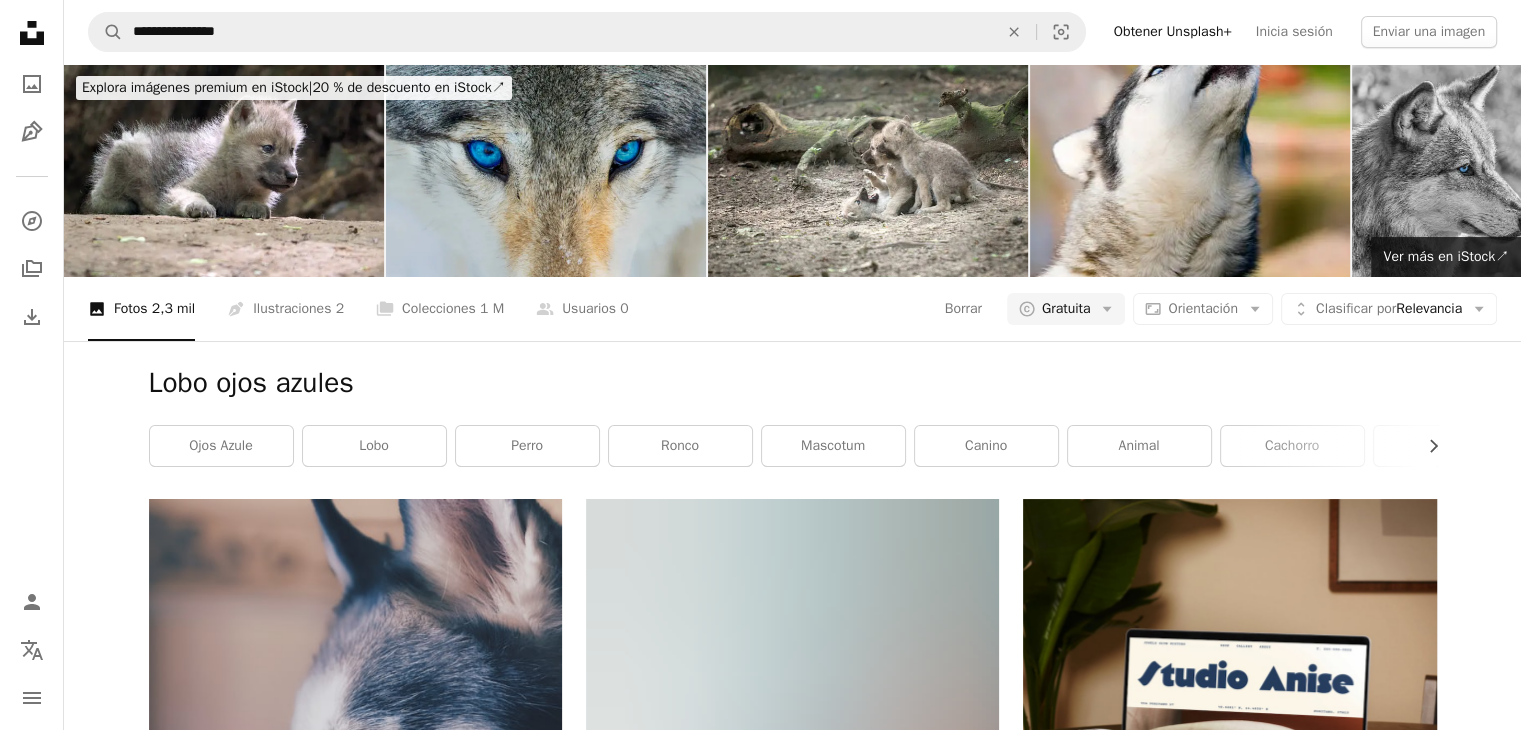scroll, scrollTop: 3100, scrollLeft: 0, axis: vertical 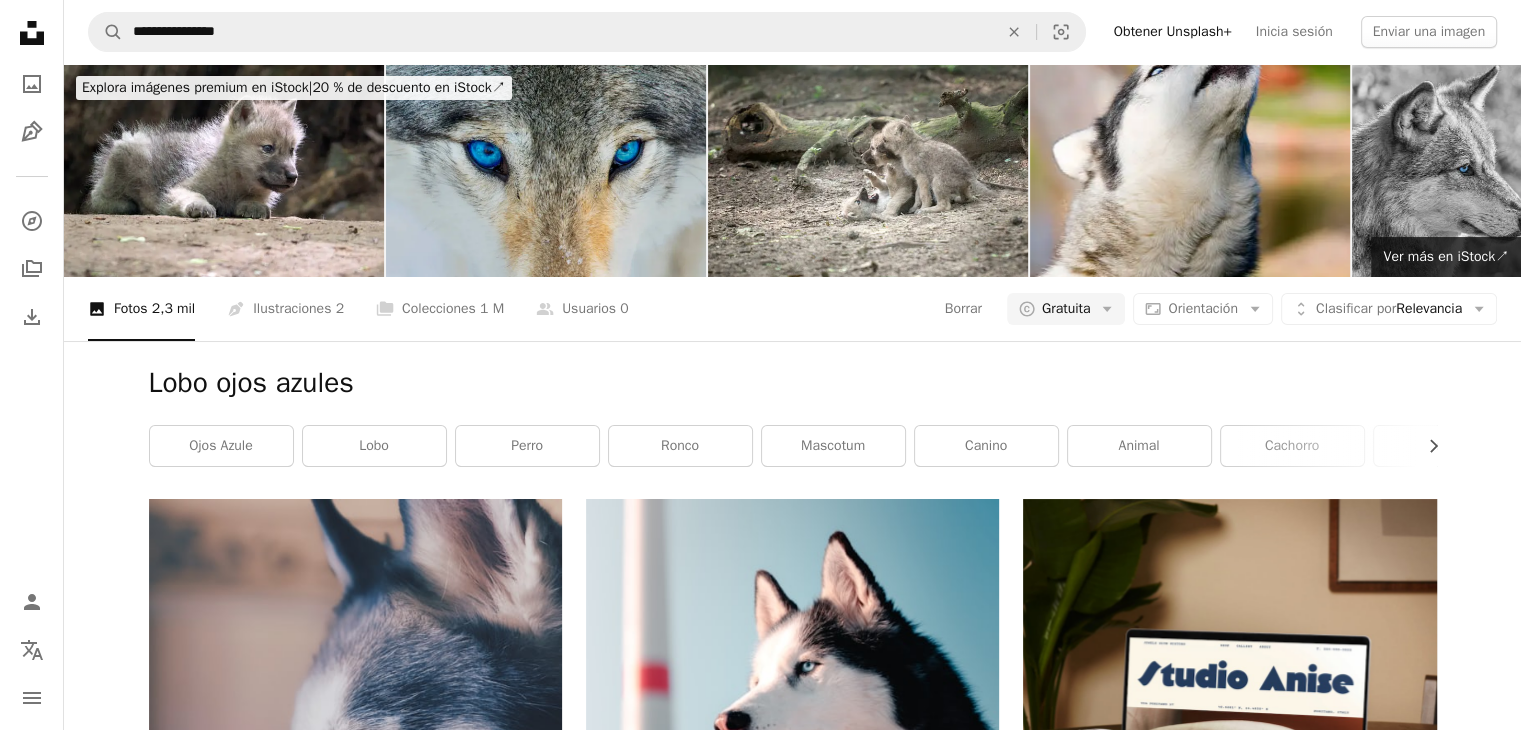 click on "Cargar más" at bounding box center [793, 4053] 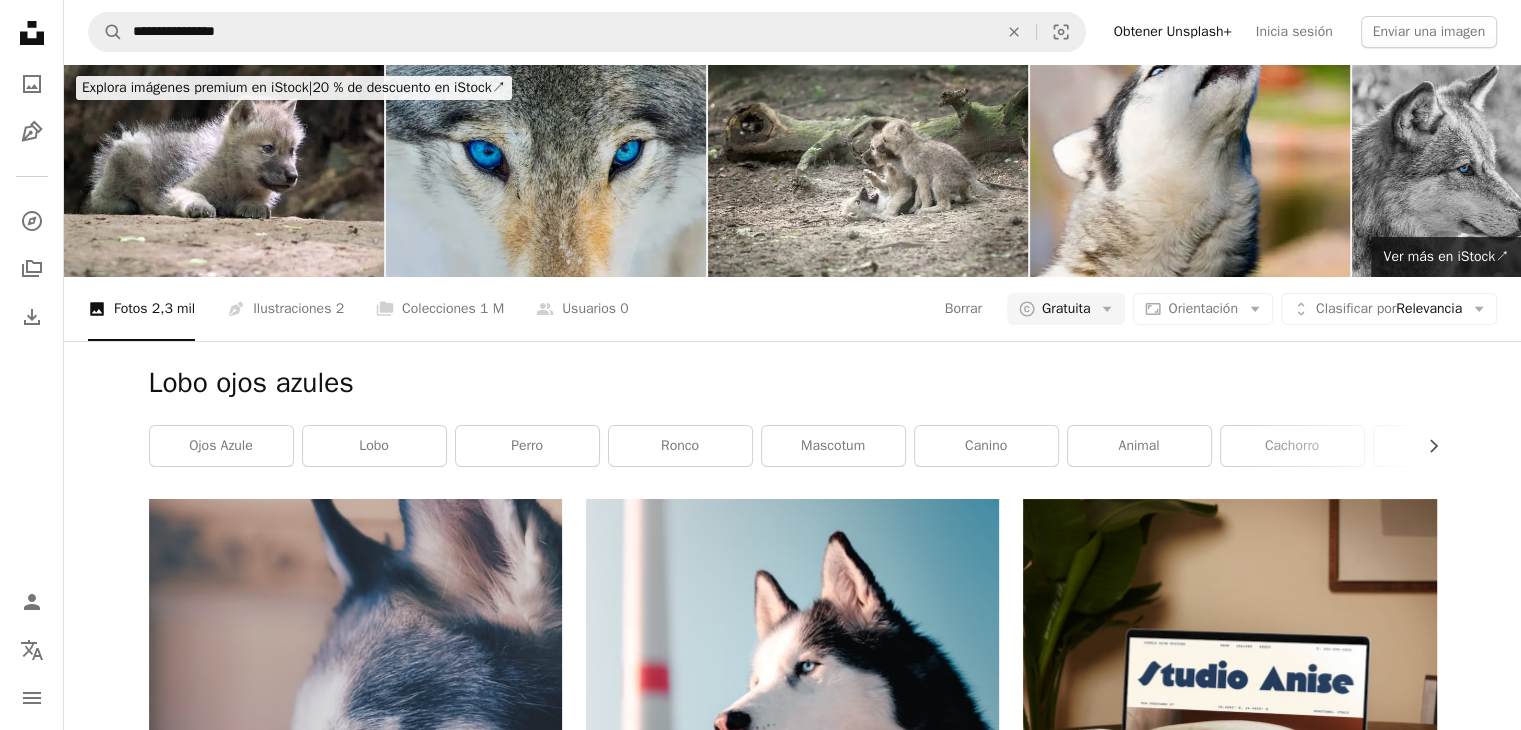 scroll, scrollTop: 15400, scrollLeft: 0, axis: vertical 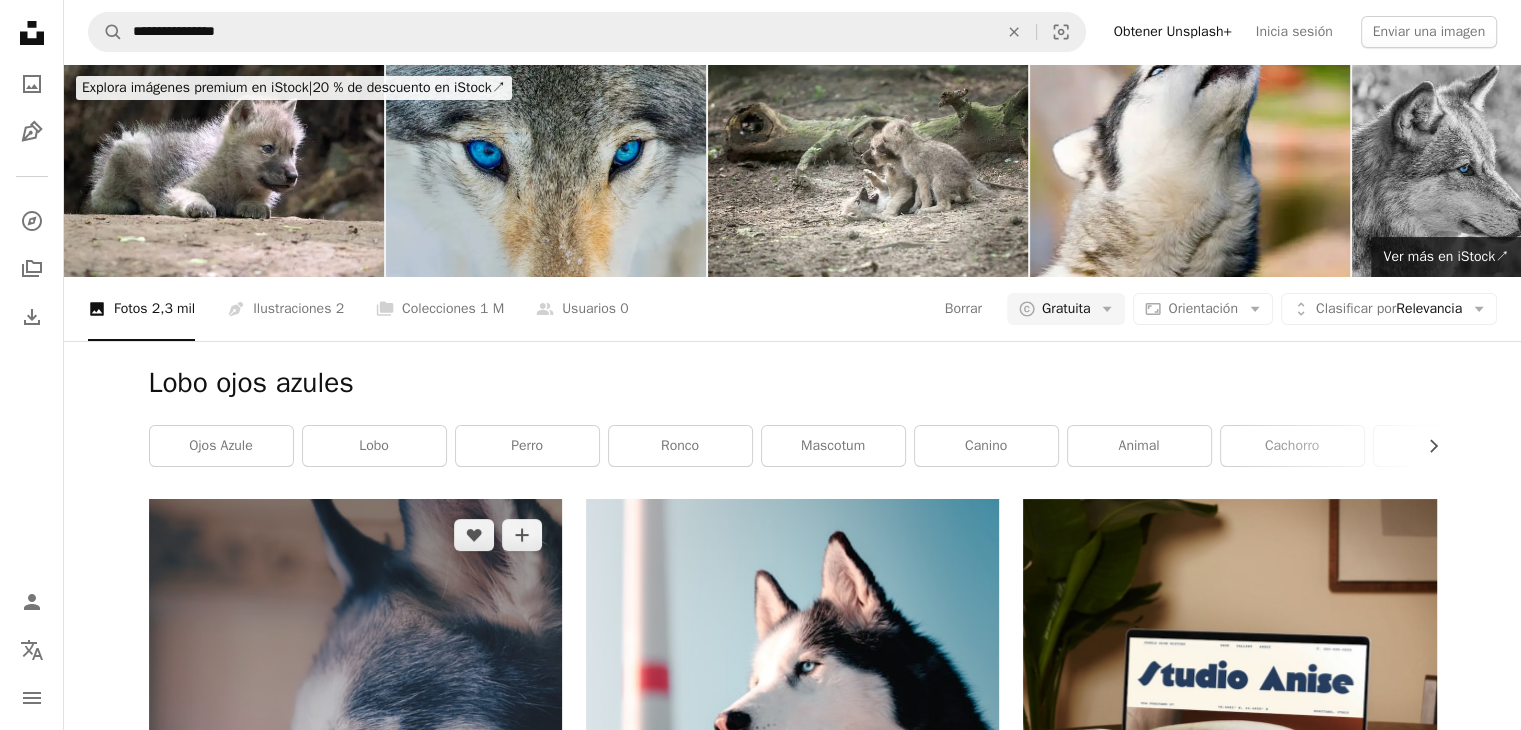 click at bounding box center (355, 757) 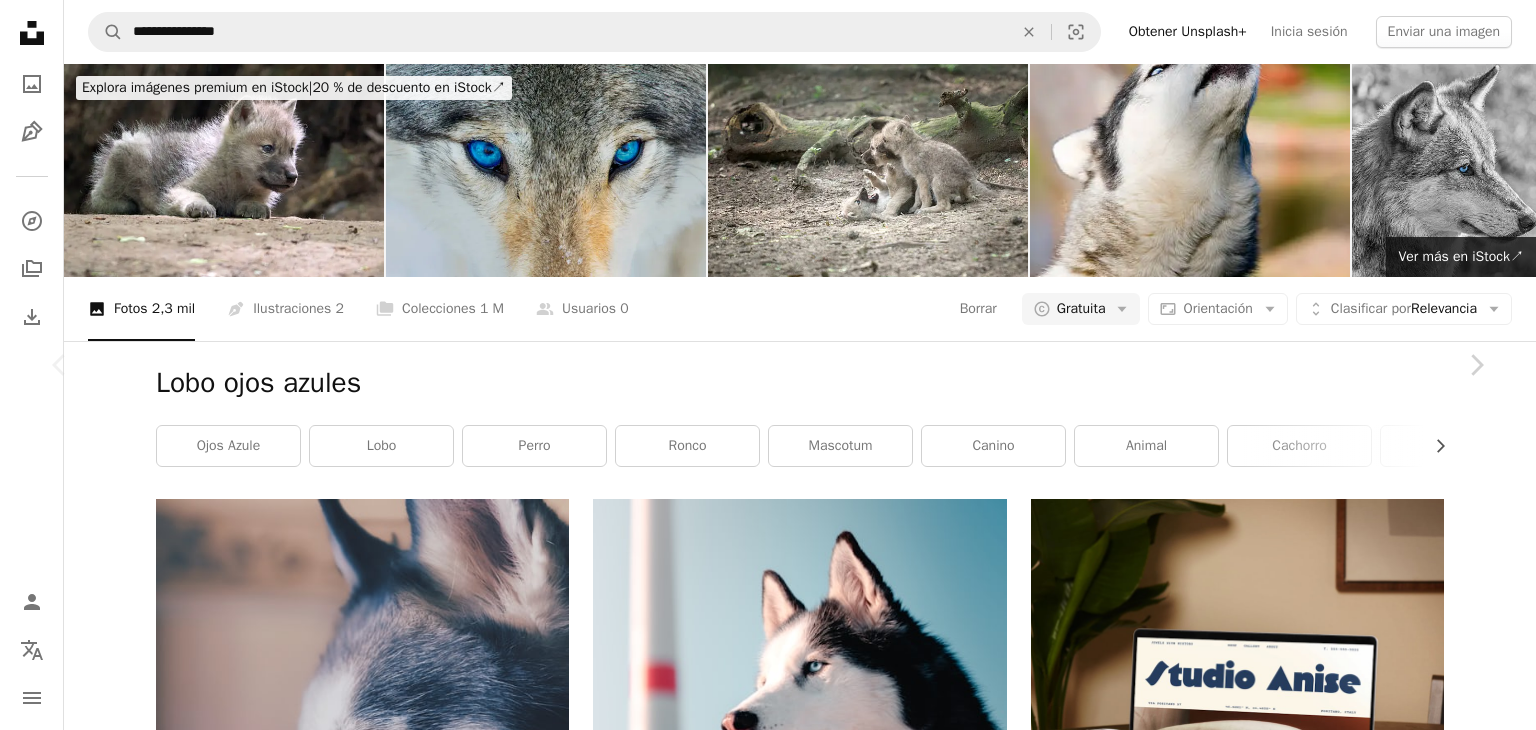 click on "Chevron down" 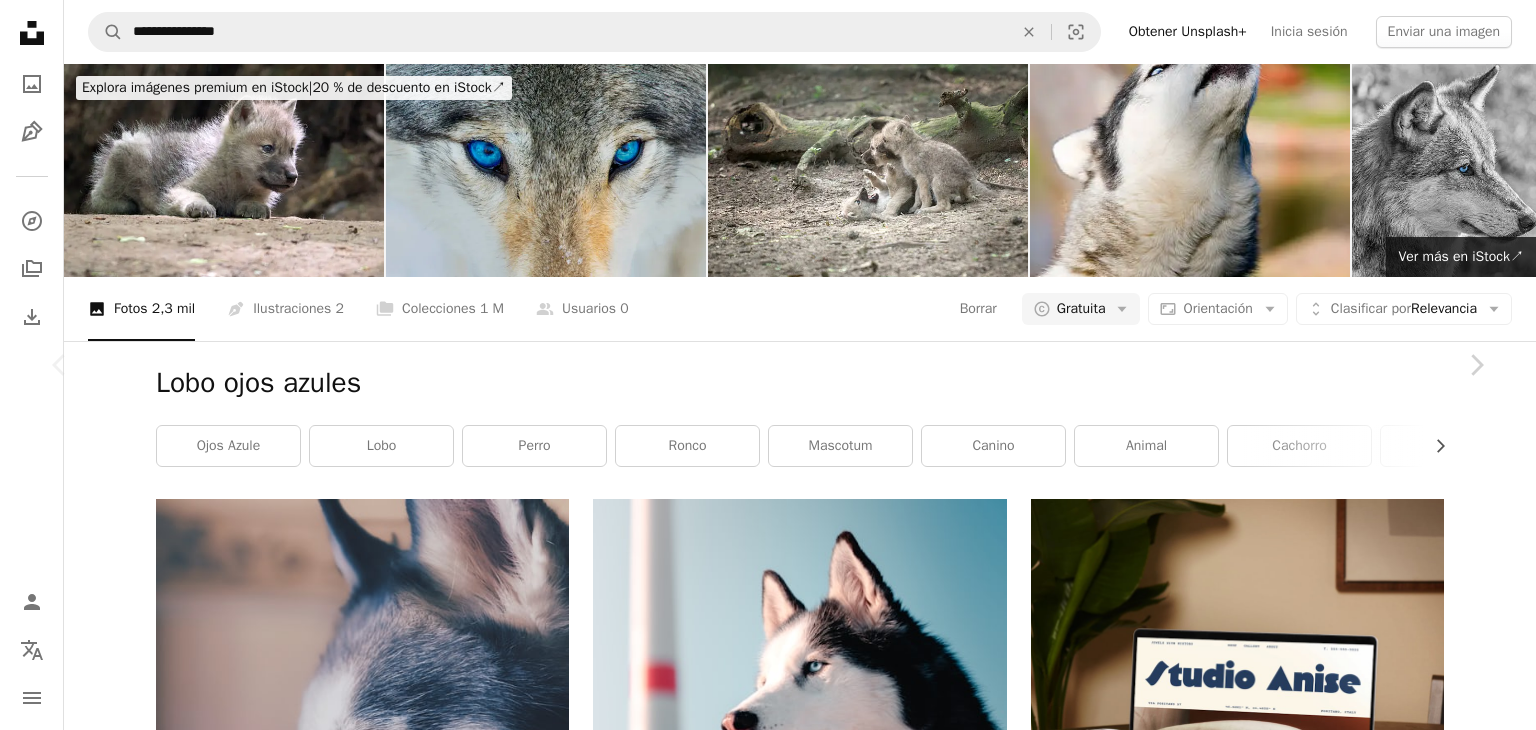 click on "Tamaño original" at bounding box center (1205, 30987) 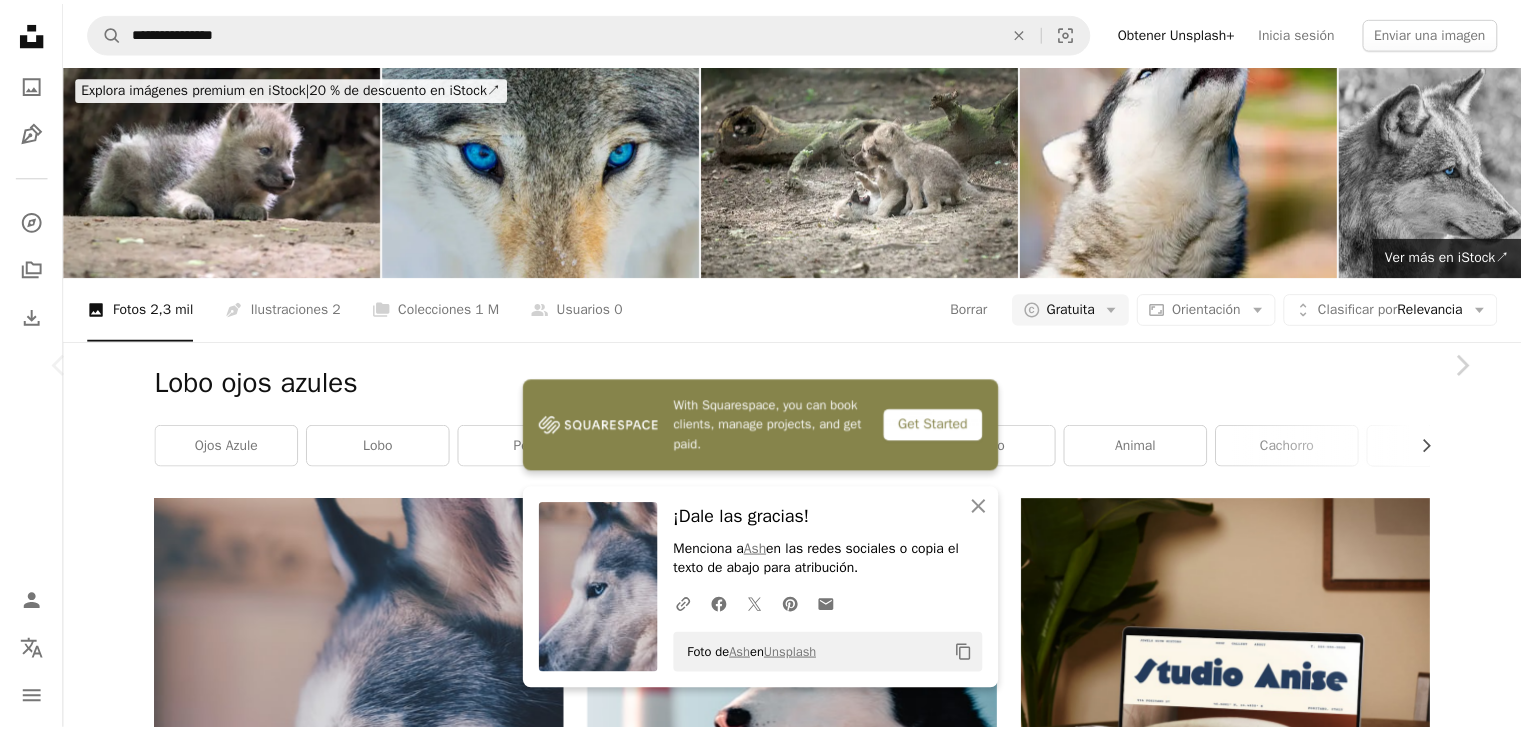 scroll, scrollTop: 23277, scrollLeft: 0, axis: vertical 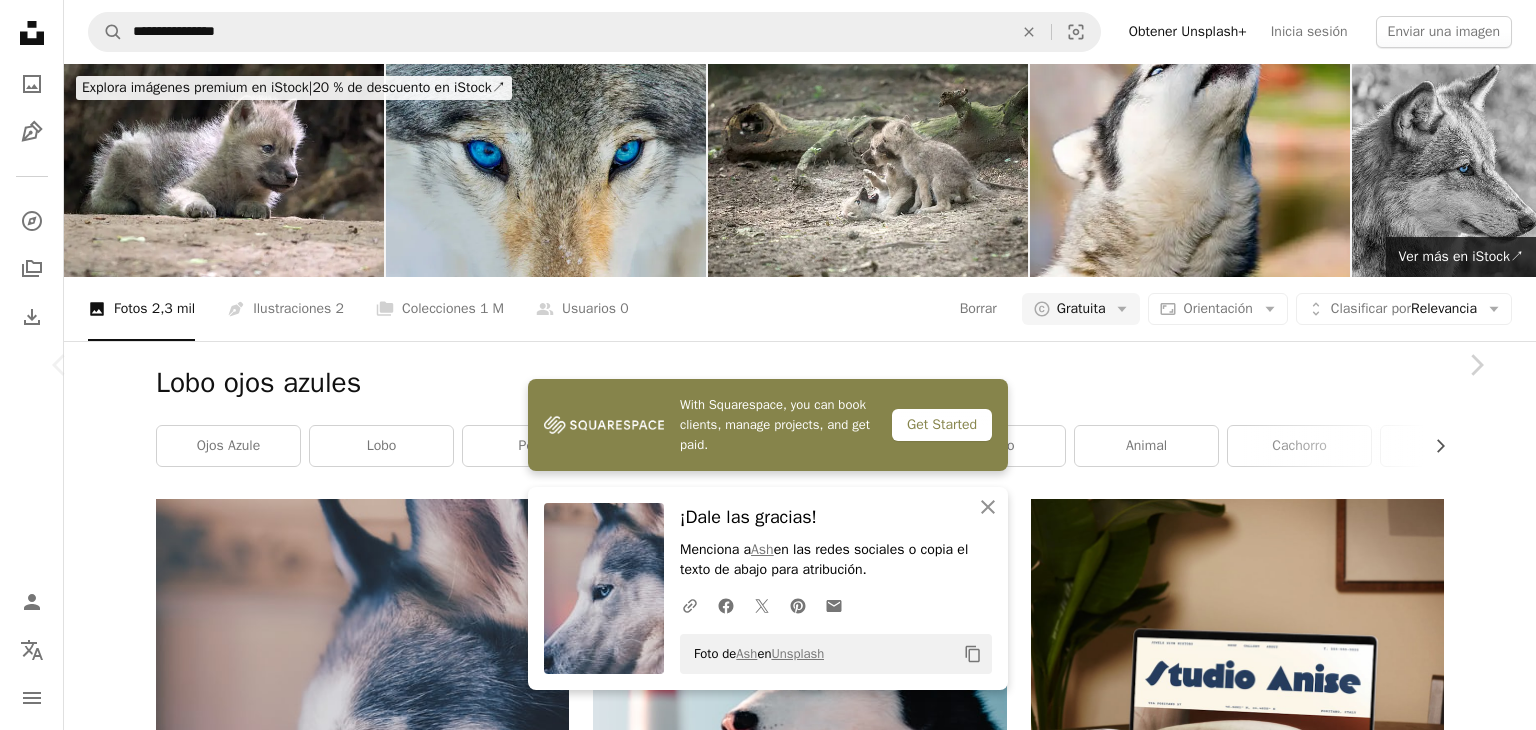 click on "An X shape Chevron left Chevron right With Squarespace, you can book clients, manage projects, and get paid. Get Started An X shape Cerrar ¡Dale las gracias! Menciona a [USERNAME] en las redes sociales o copia el texto de abajo para atribución. A URL sharing icon (chains) Facebook icon X (formerly Twitter) icon Pinterest icon An envelope Foto de [USERNAME] en Unsplash Copy content [USERNAME] A heart A plus sign Editar imagen Plus sign for Unsplash+ Descargar gratis Chevron down Zoom in Visualizaciones 1.415.725 Descargas 14.572 A forward-right arrow Compartir Info icon Información More Actions Calendar outlined Publicado el 14 de octubre de 2019 Camera Apple, iPhone X Safety Uso gratuito bajo la Licencia Unsplash retrato perro azul Blanco lobo ojos bokeh desdibujar ronco ojos azules Perro de nieve Perfil del perro animal gris caballo mascota mamífero canino Fotos de stock gratuitas Explora imágenes premium relacionadas en iStock | Ahorra un 20 % con el código UNSPLASH20 Ver más en iStock ↗" at bounding box center (768, 31131) 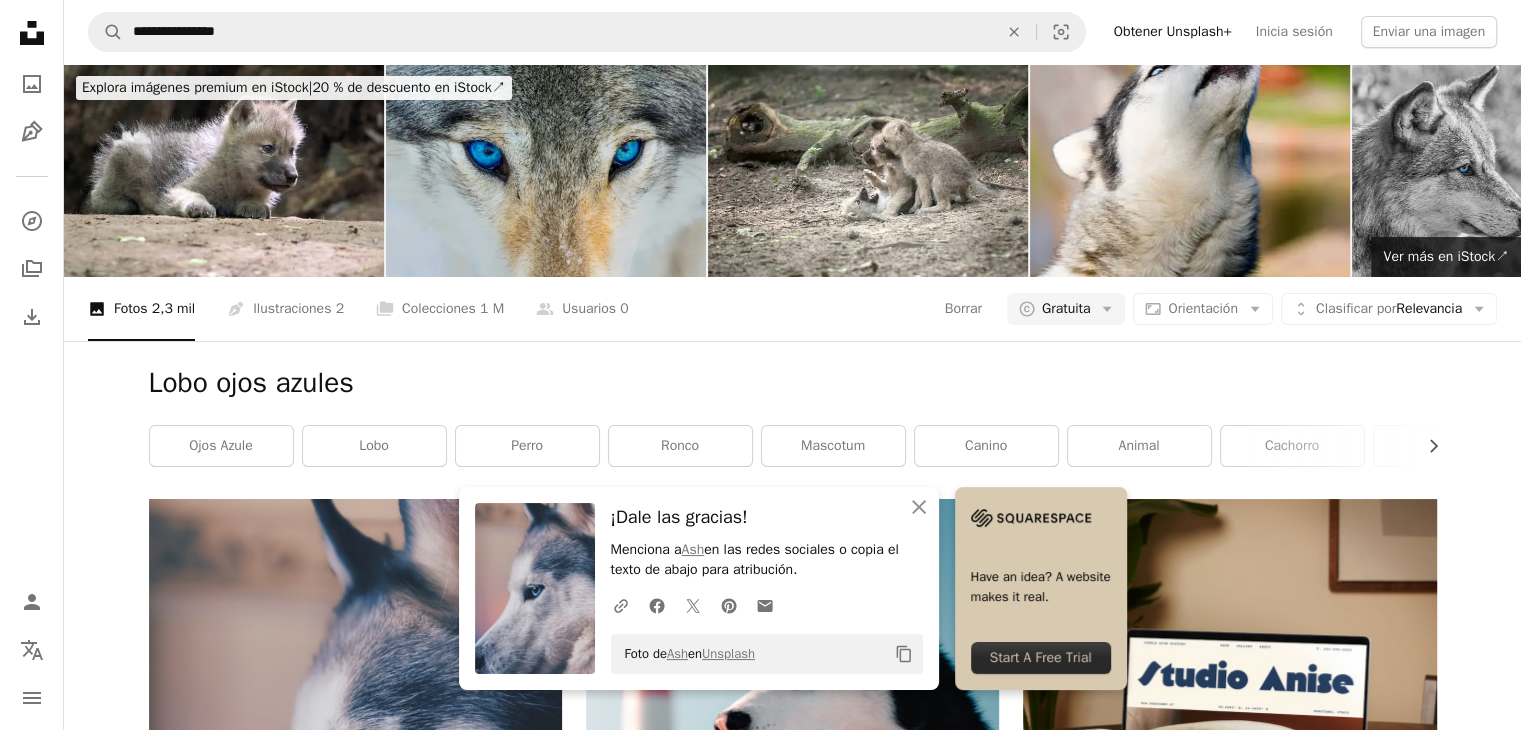 scroll, scrollTop: 0, scrollLeft: 0, axis: both 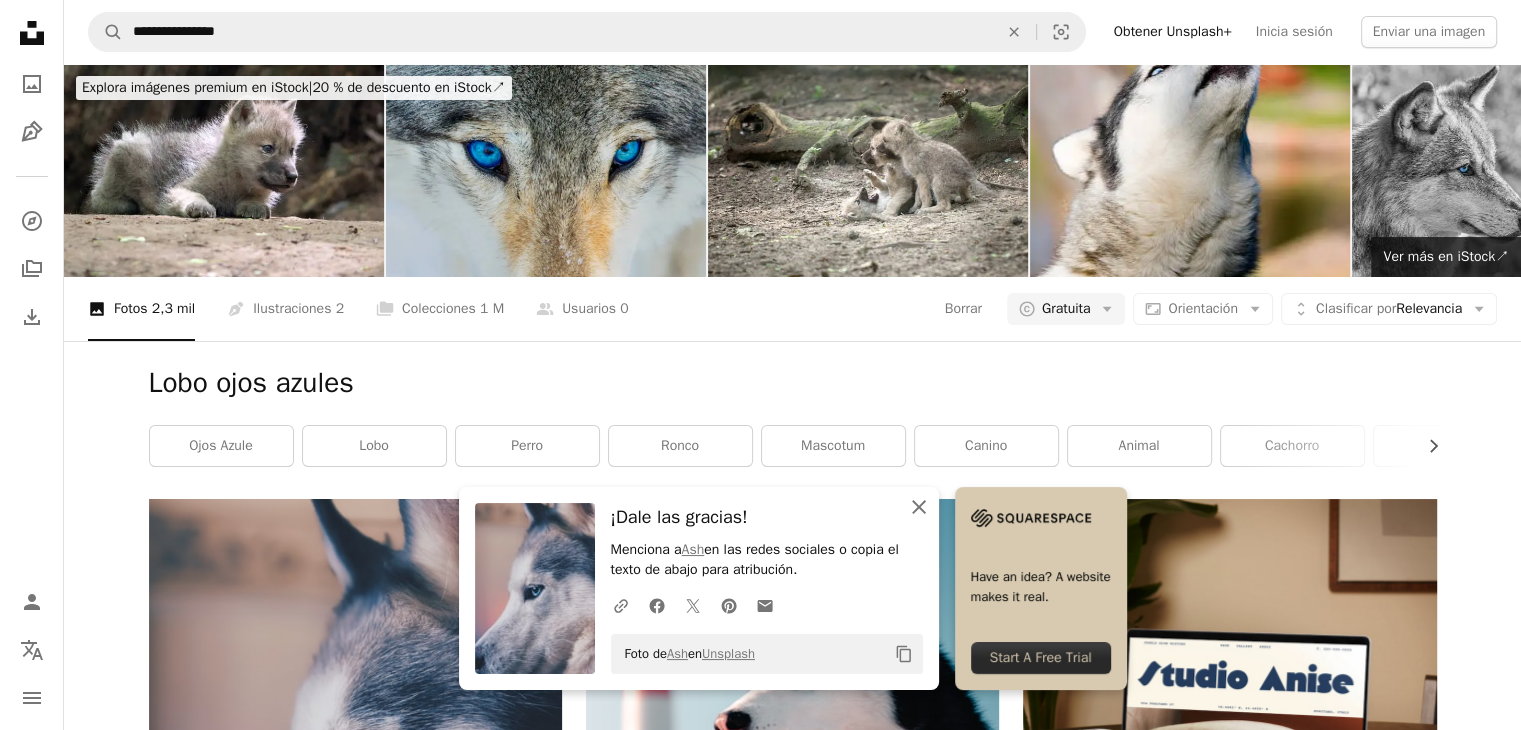 click on "An X shape" 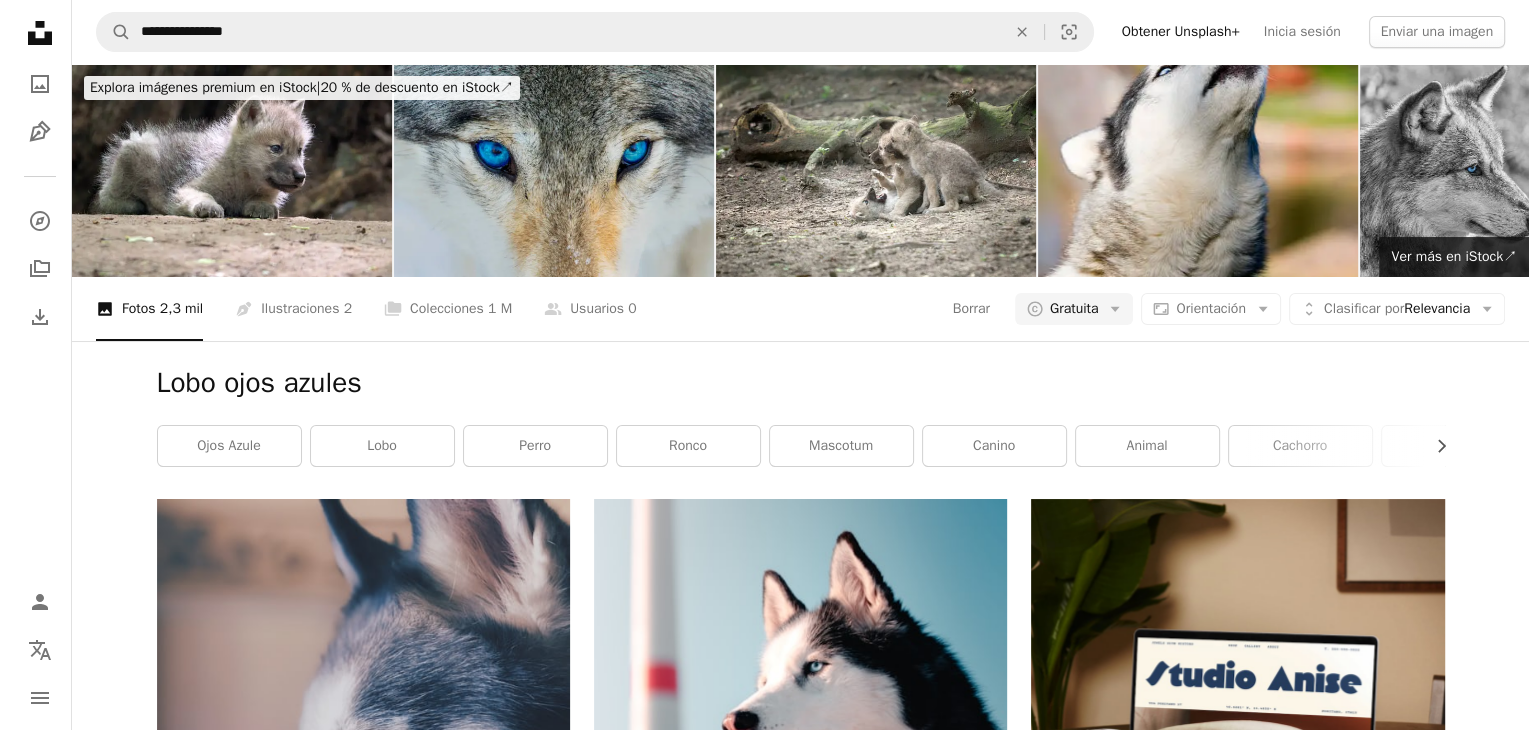 scroll, scrollTop: 1900, scrollLeft: 0, axis: vertical 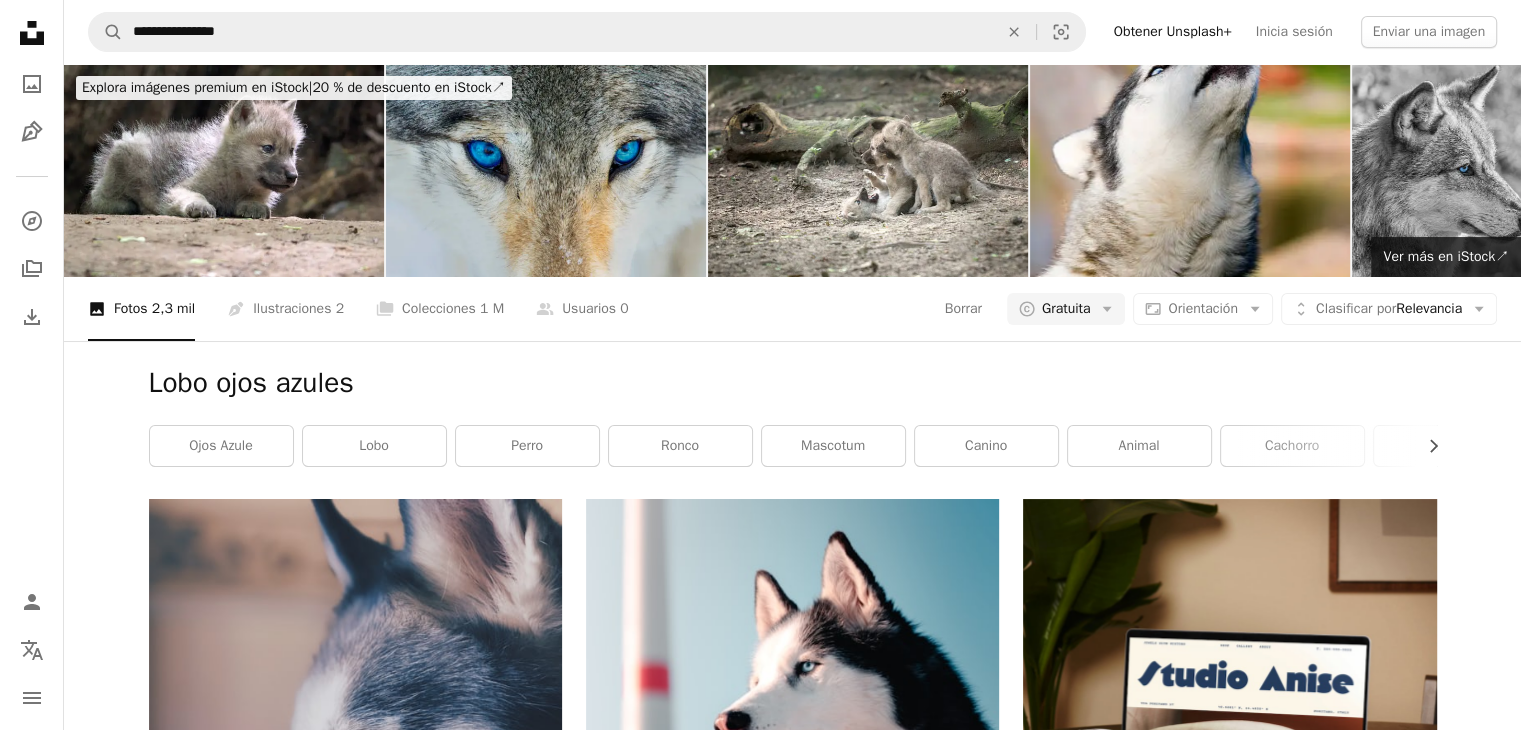 click at bounding box center [792, 2459] 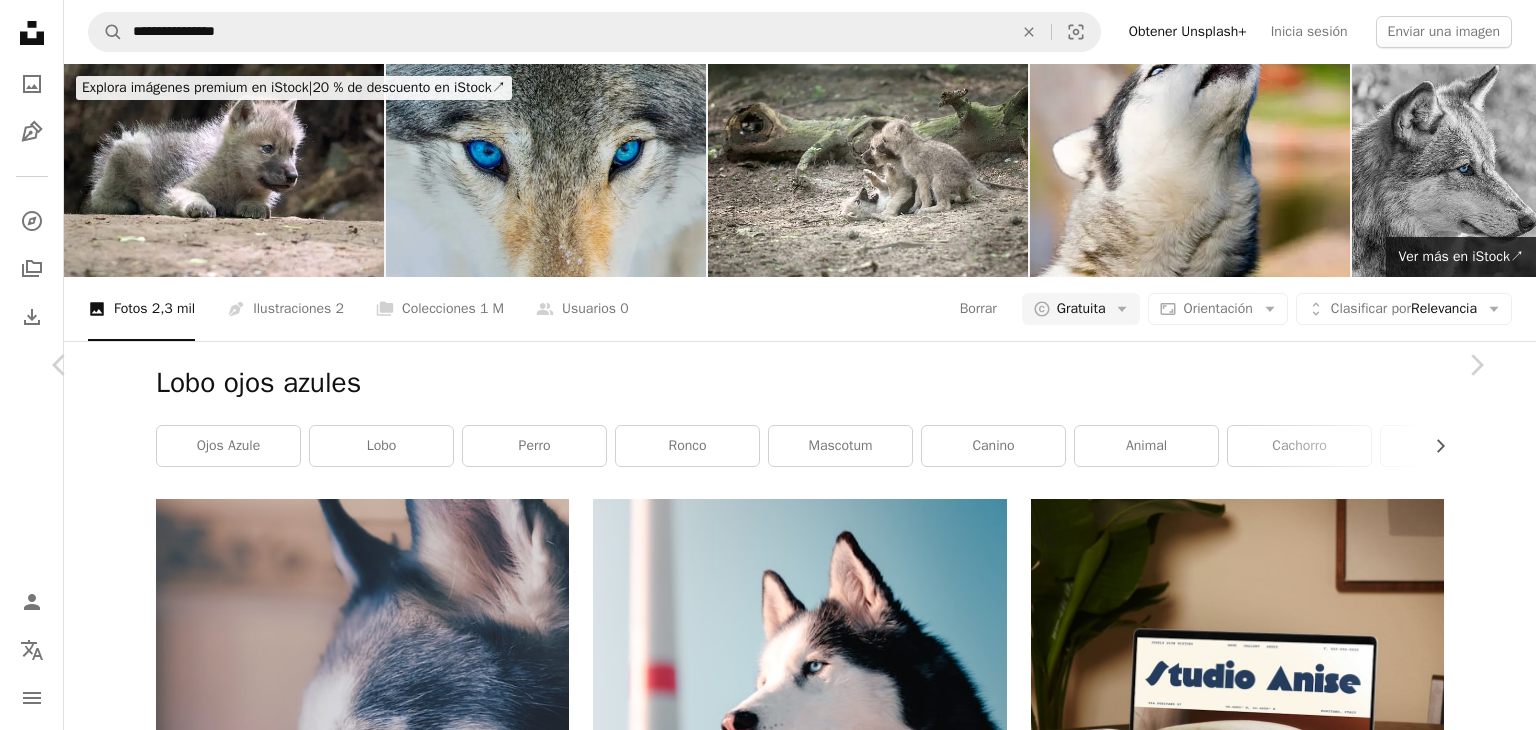 click on "Chevron down" 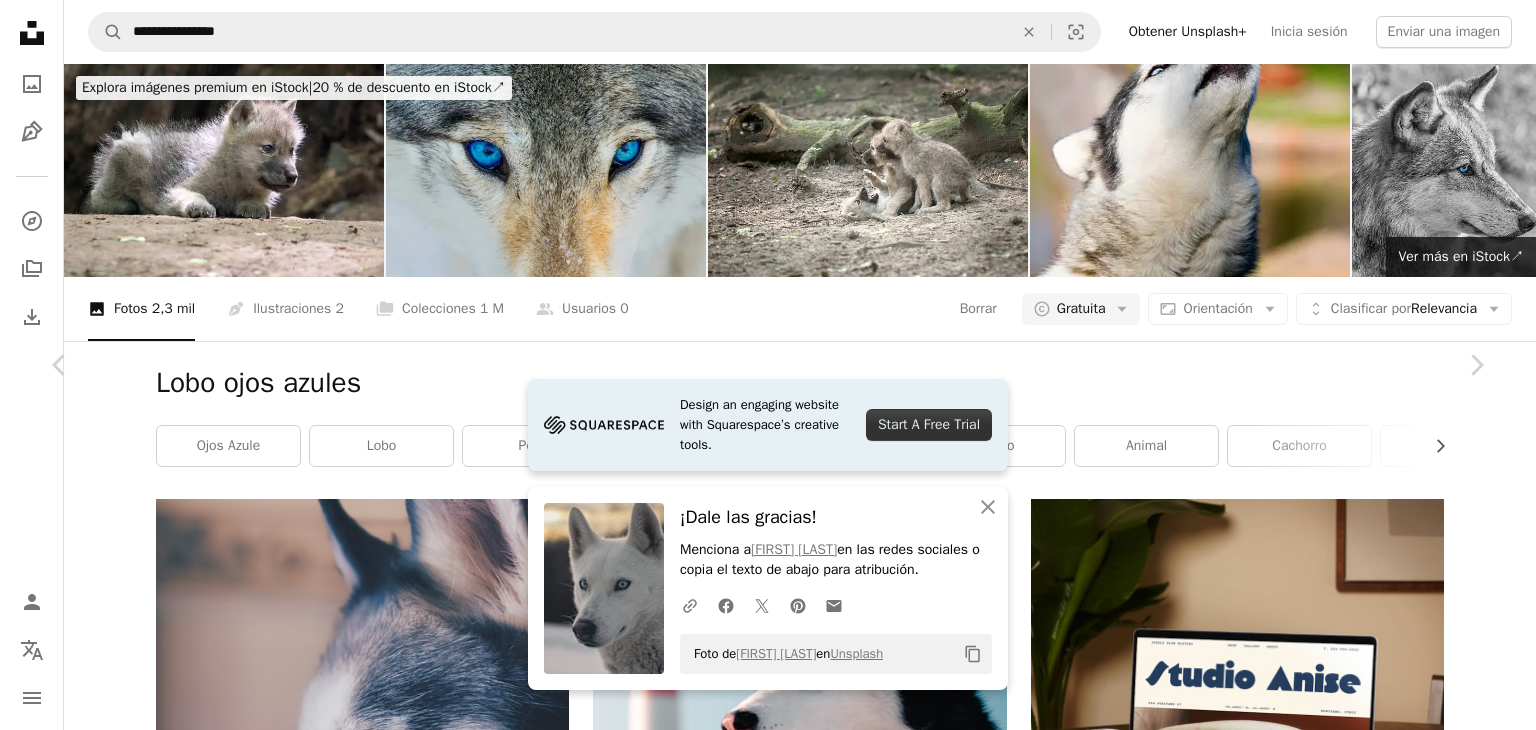 scroll, scrollTop: 1000, scrollLeft: 0, axis: vertical 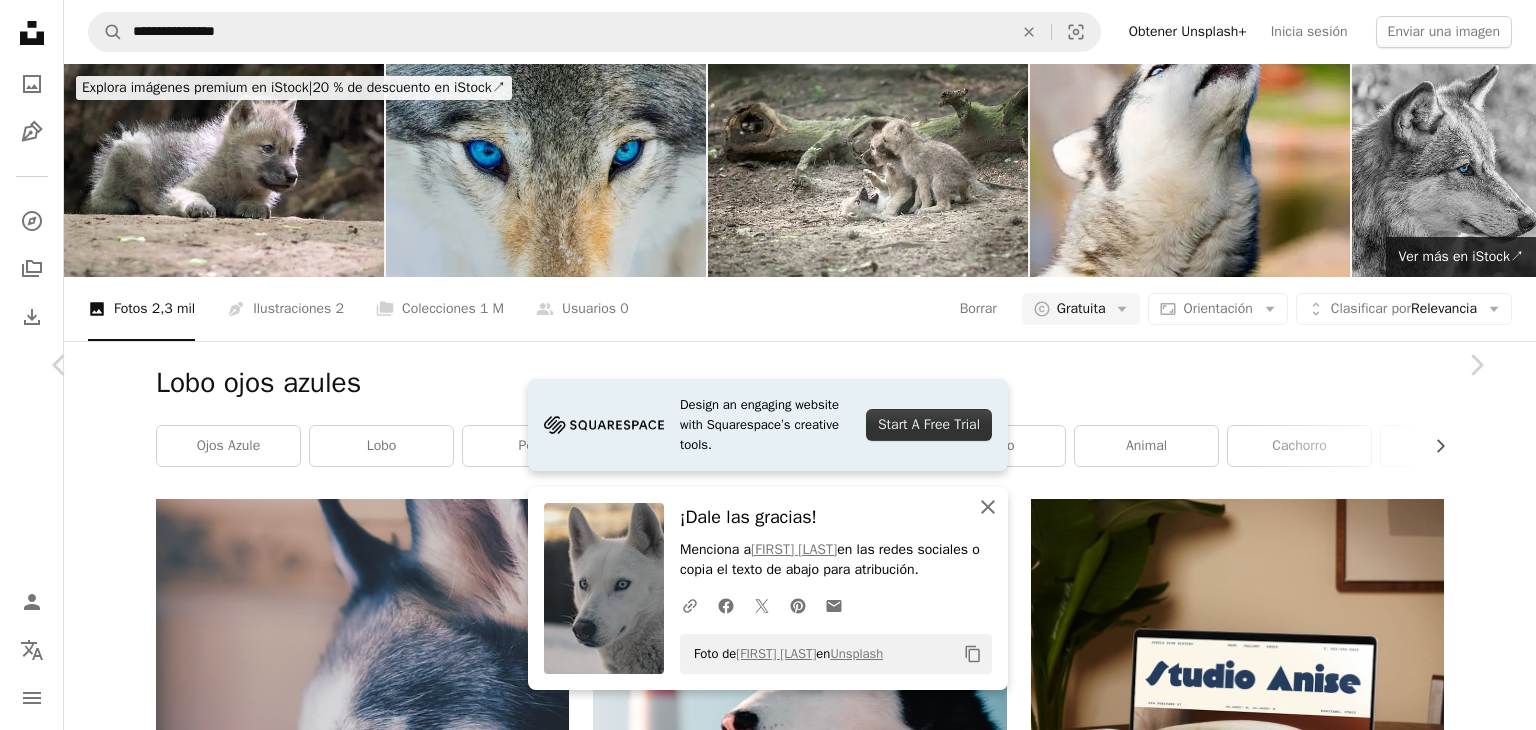 click on "An X shape" 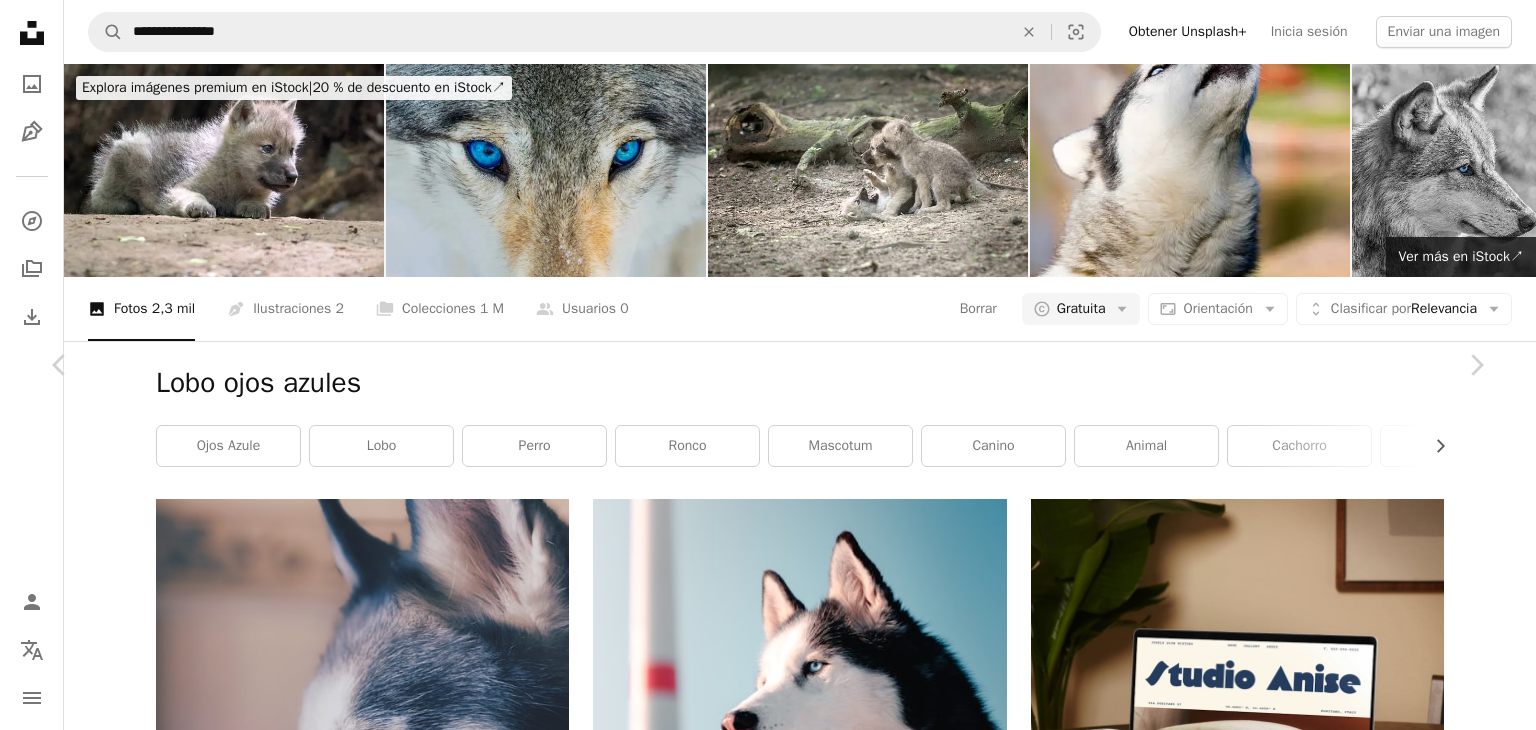 scroll, scrollTop: 959, scrollLeft: 0, axis: vertical 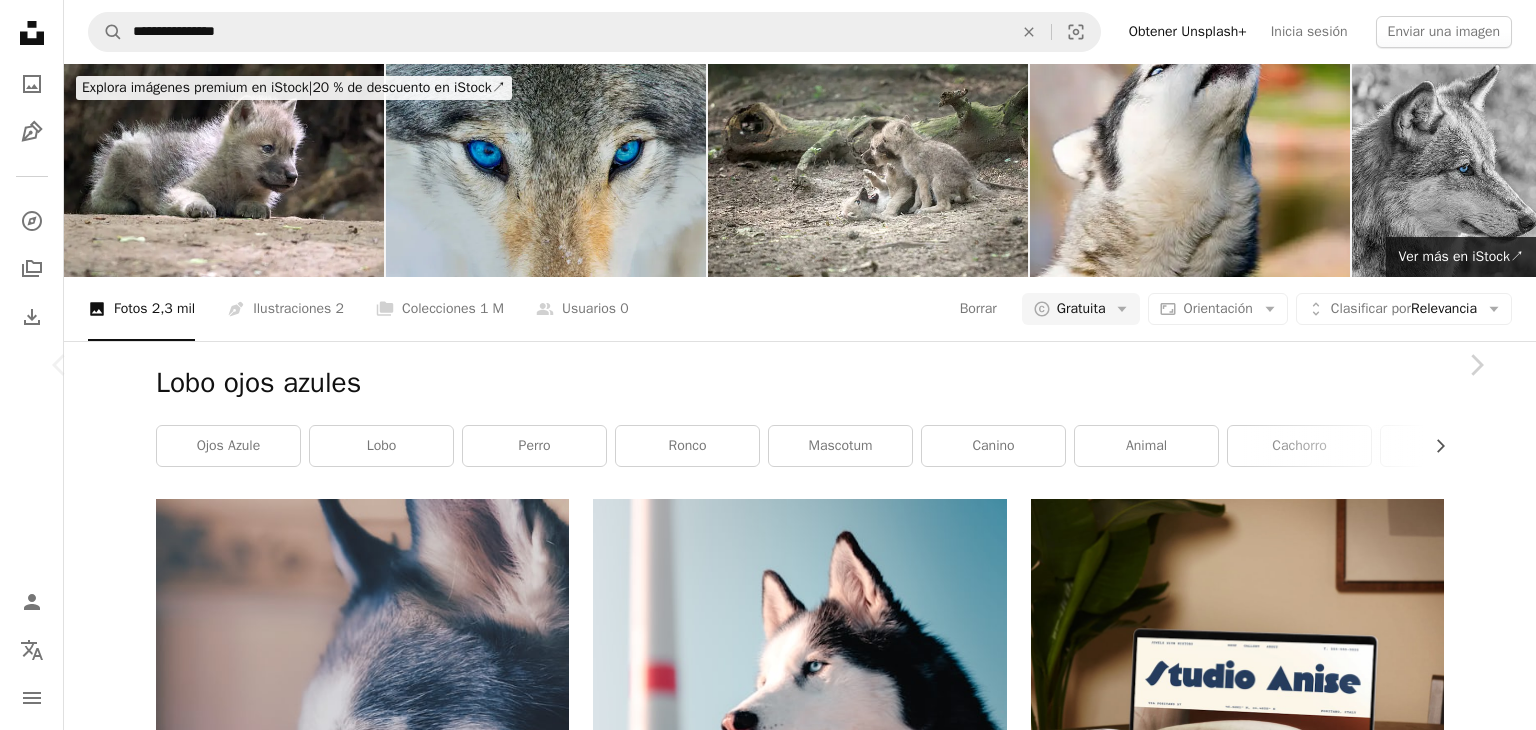 click on "Chevron down" 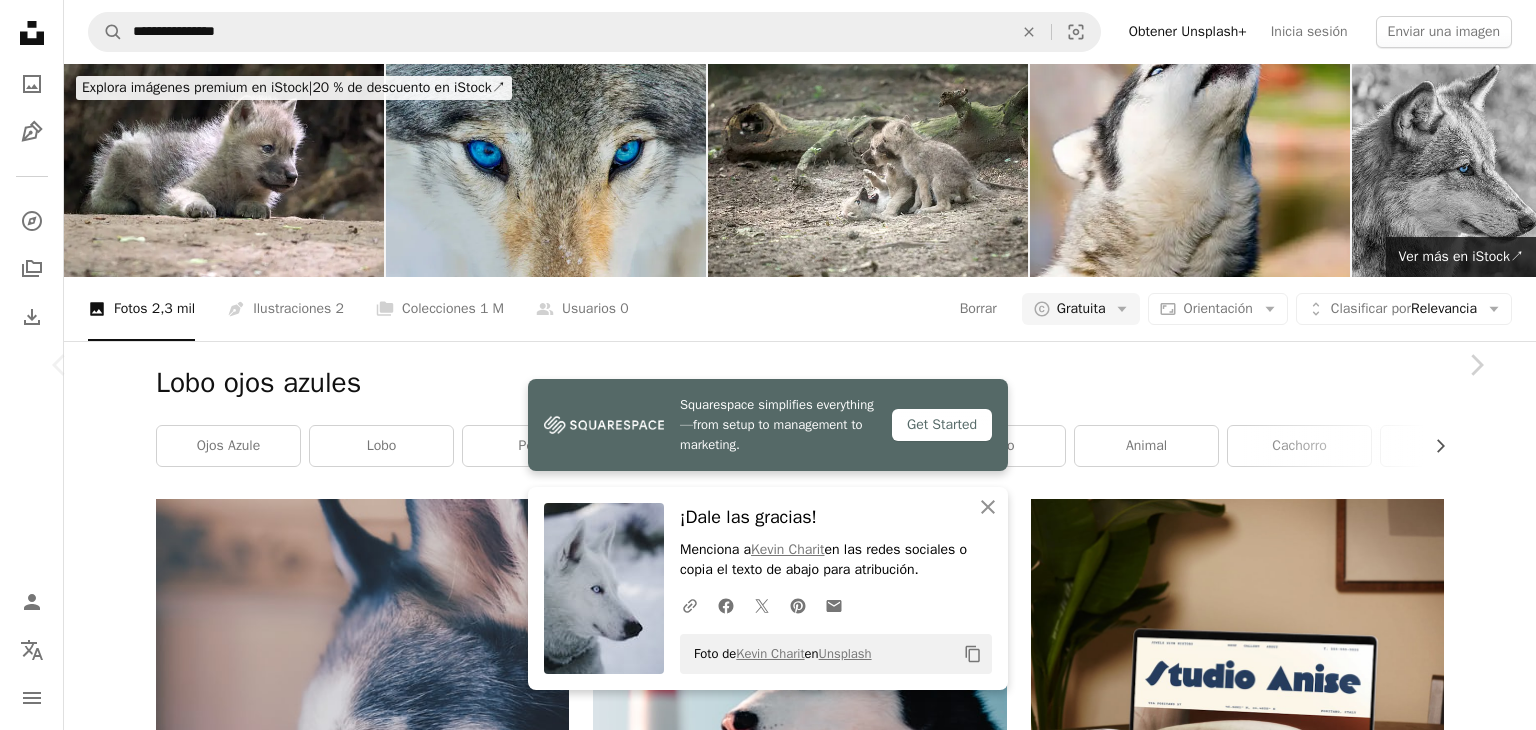 scroll, scrollTop: 15040, scrollLeft: 0, axis: vertical 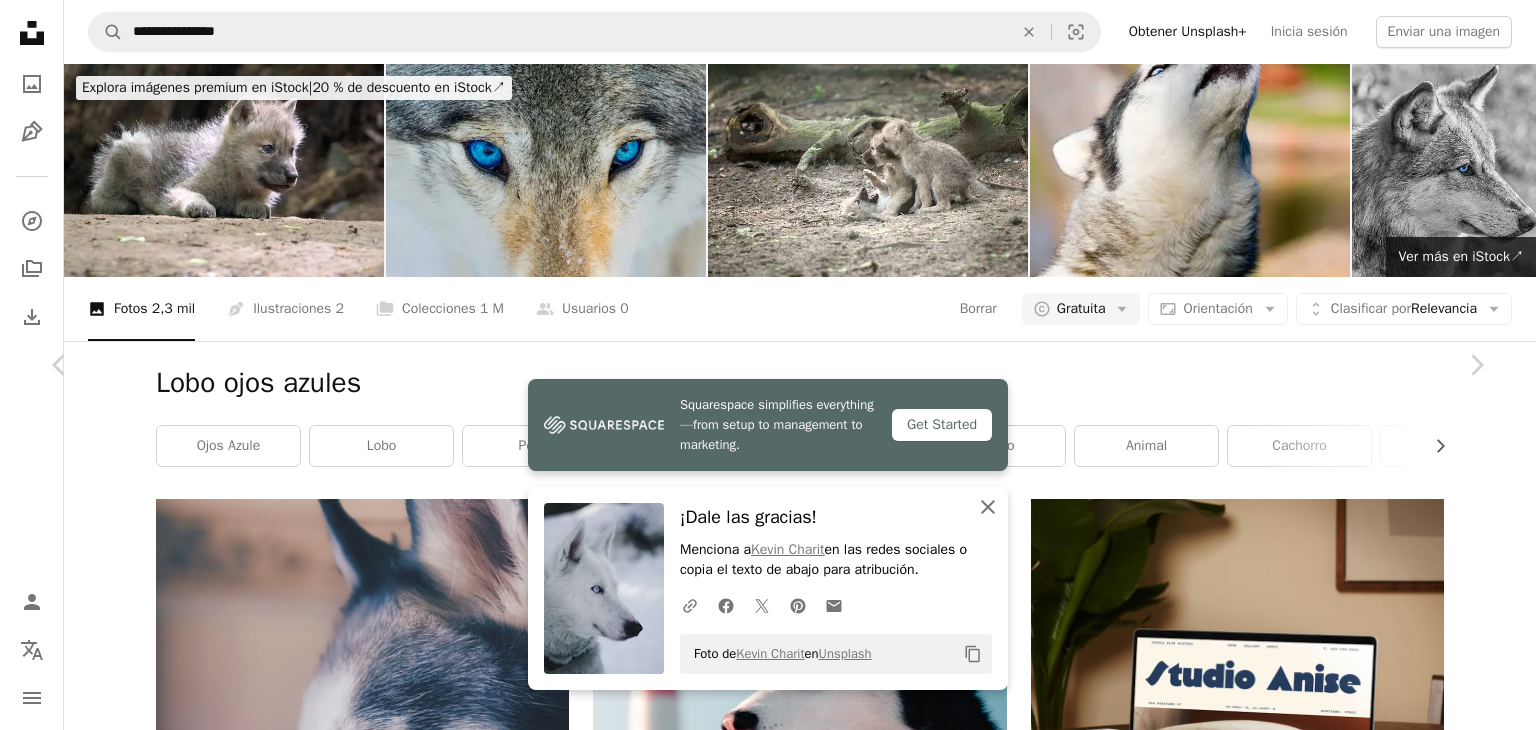 click on "An X shape" 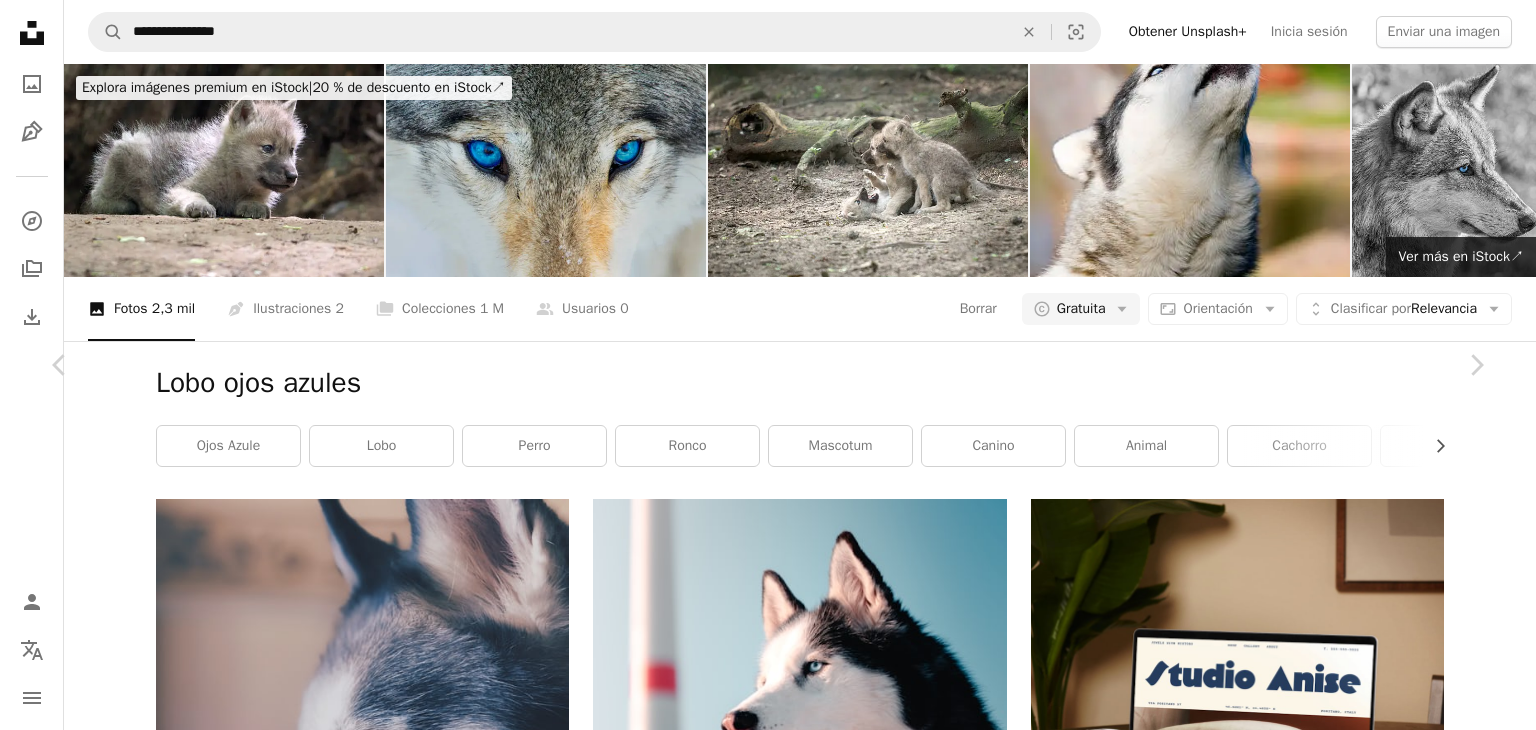 scroll, scrollTop: 5700, scrollLeft: 0, axis: vertical 